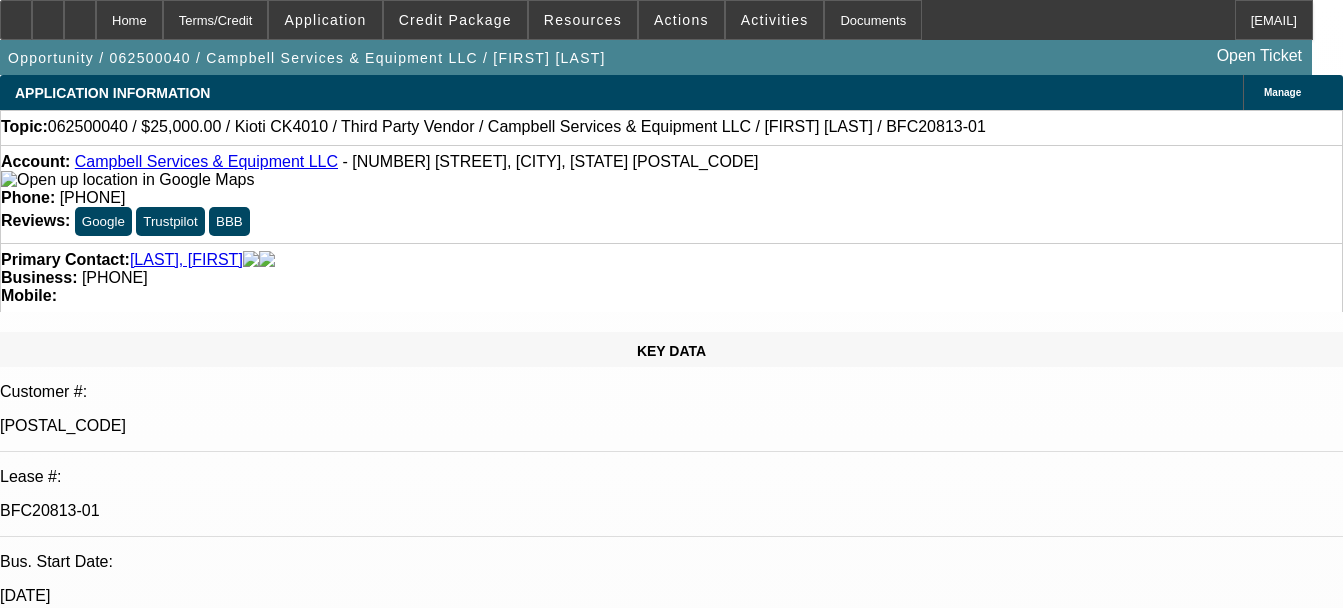 scroll, scrollTop: 0, scrollLeft: 0, axis: both 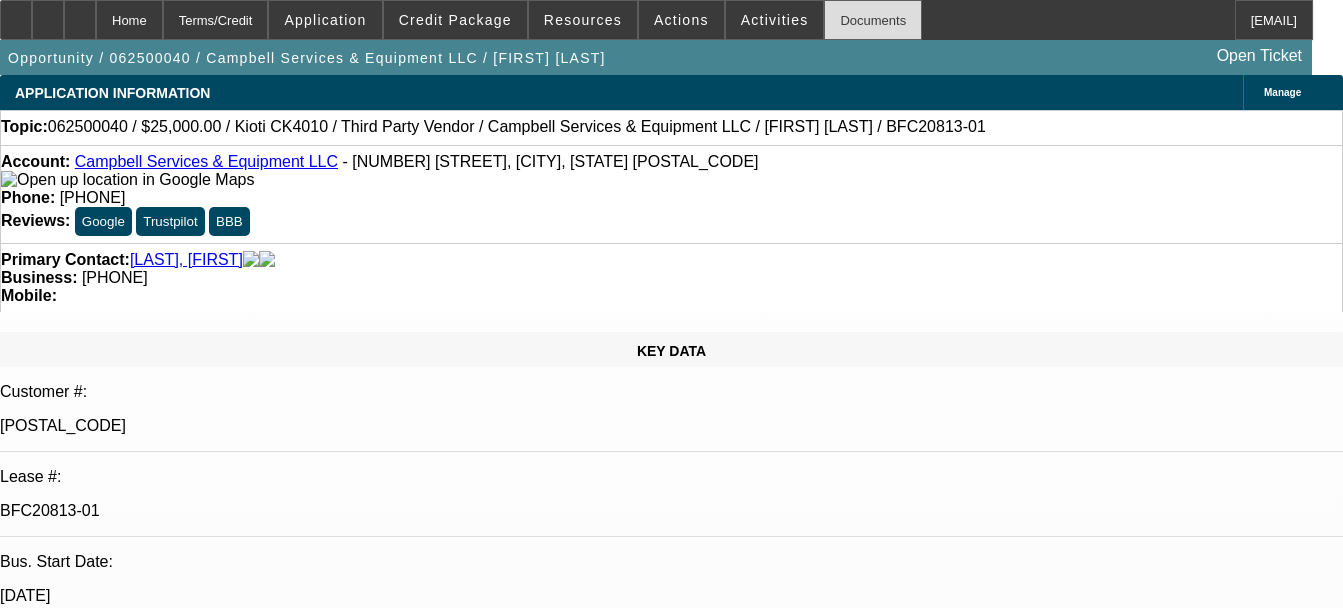 click on "Documents" at bounding box center (873, 20) 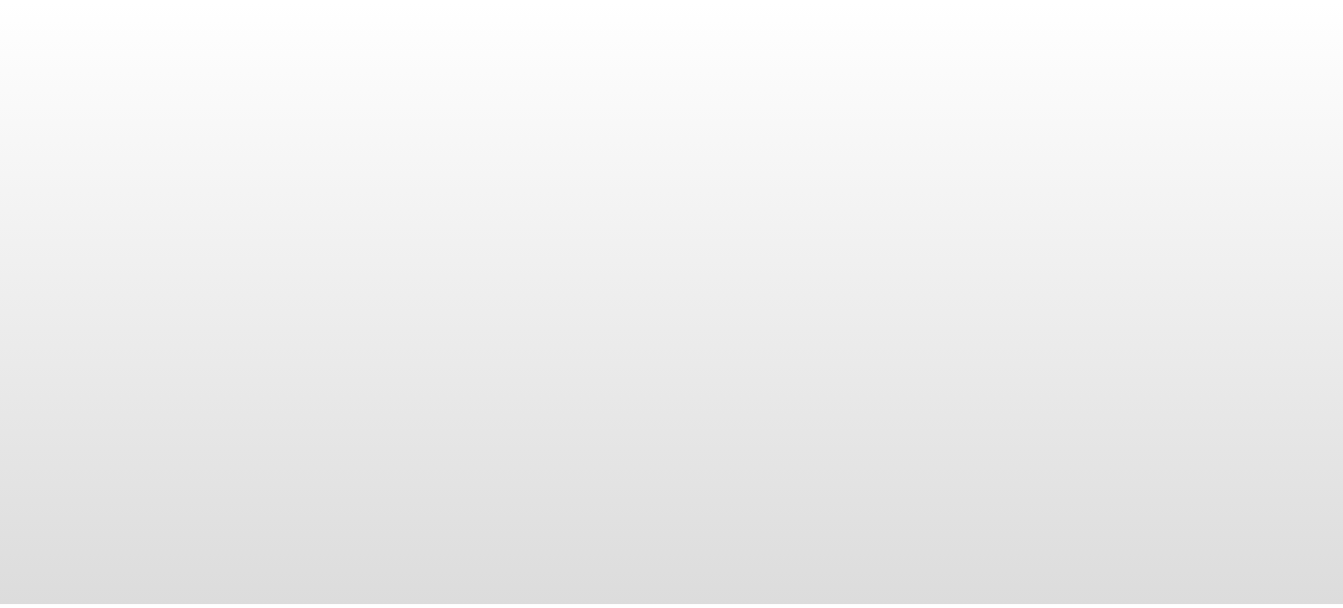scroll, scrollTop: 0, scrollLeft: 0, axis: both 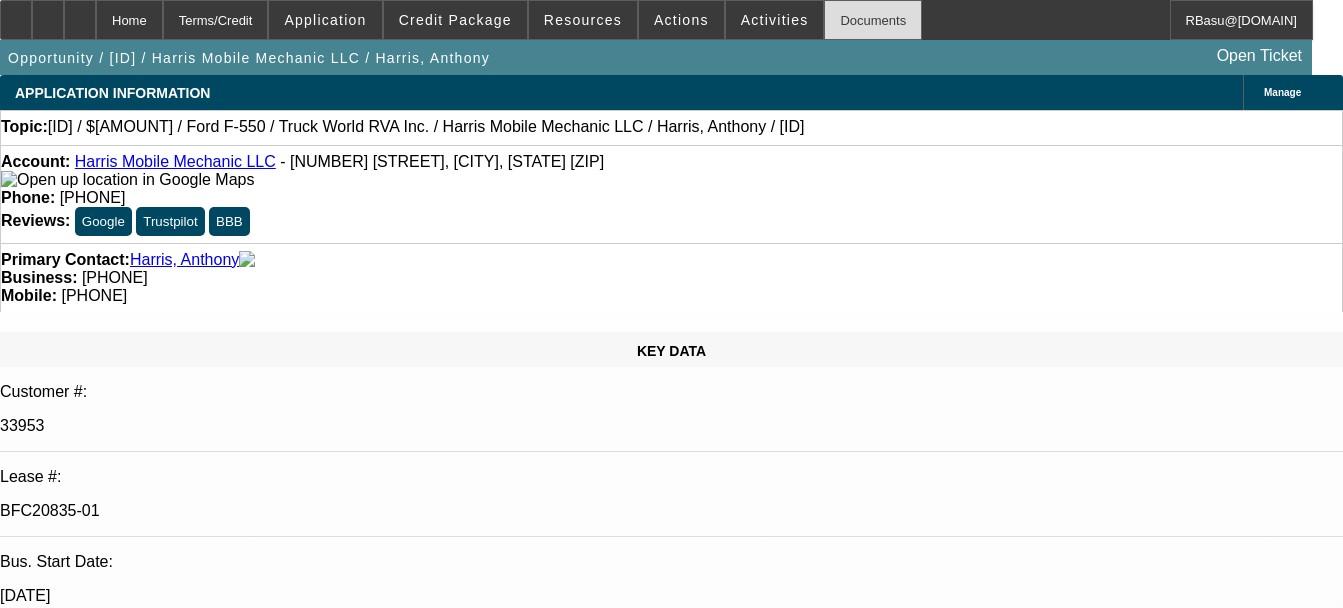 click on "Documents" at bounding box center [873, 20] 